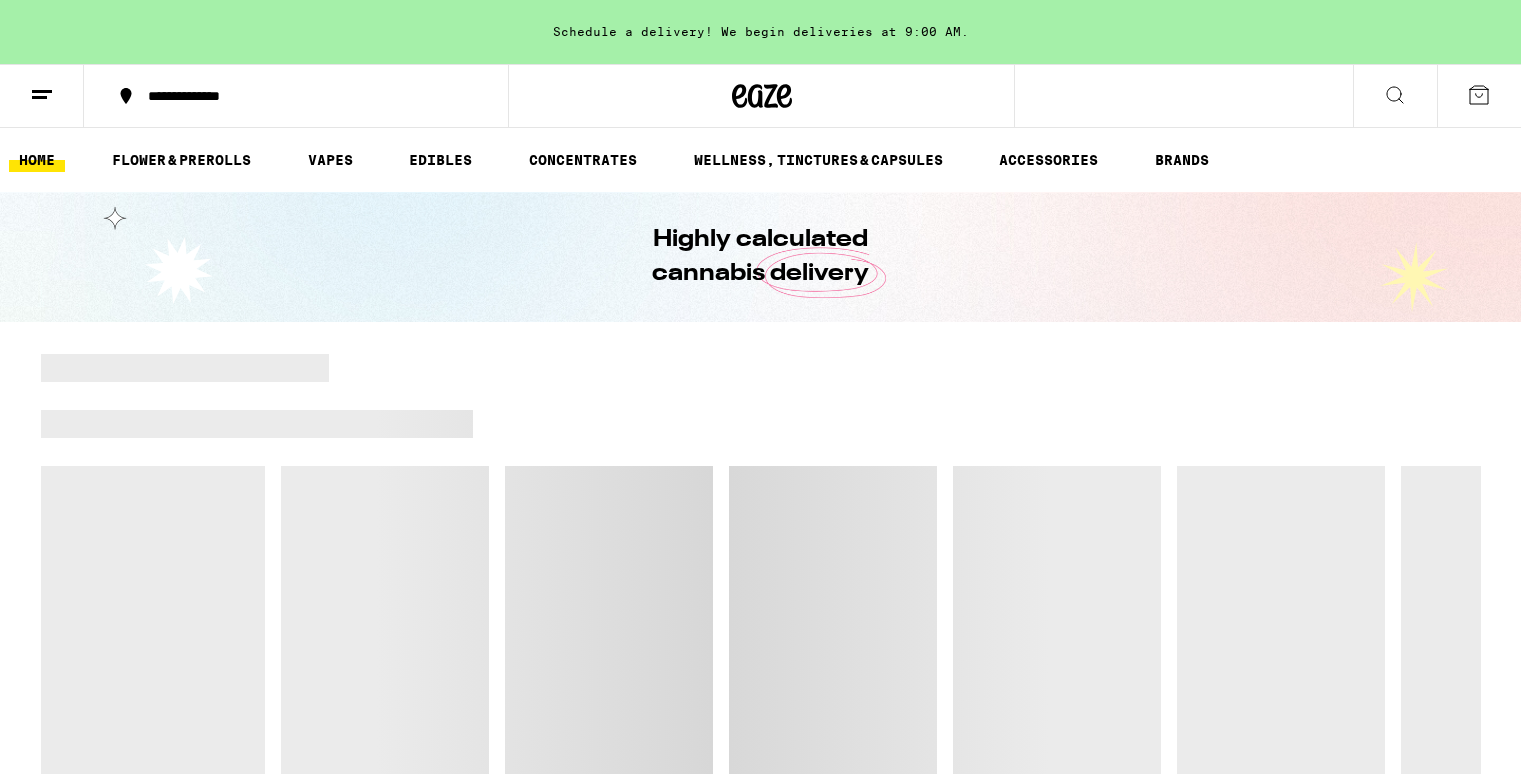 scroll, scrollTop: 0, scrollLeft: 0, axis: both 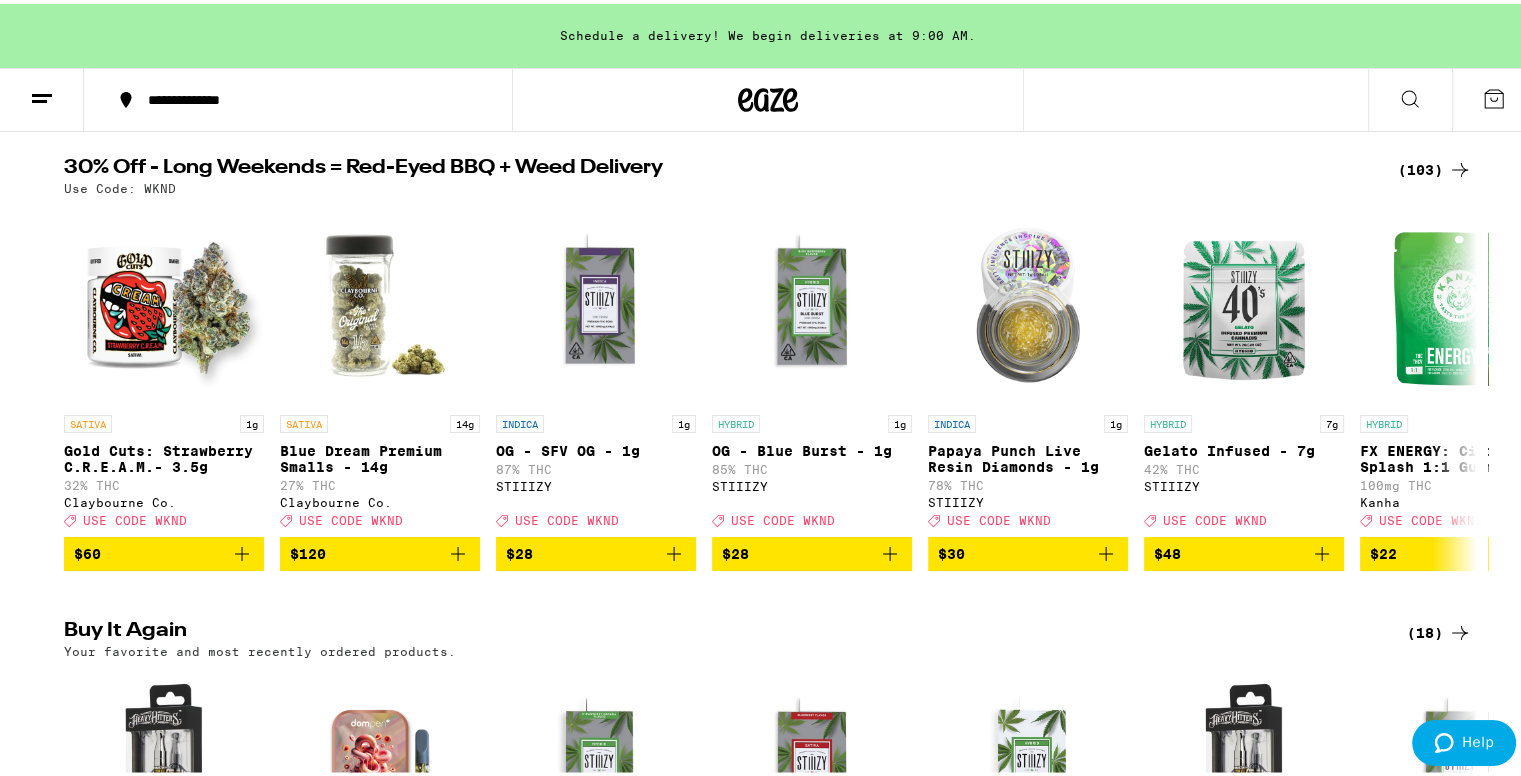 click on "(103)" at bounding box center [1435, 166] 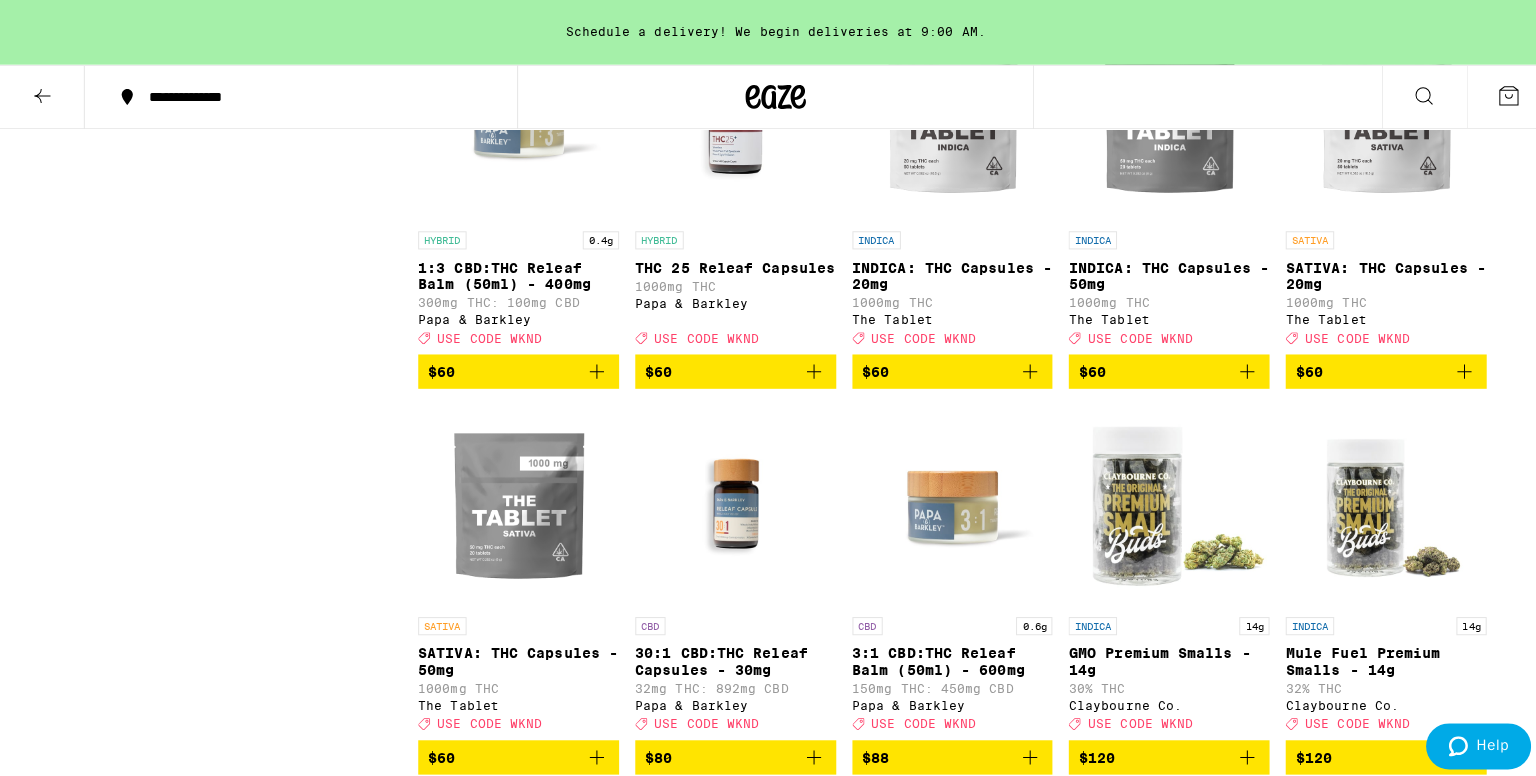 scroll, scrollTop: 6700, scrollLeft: 0, axis: vertical 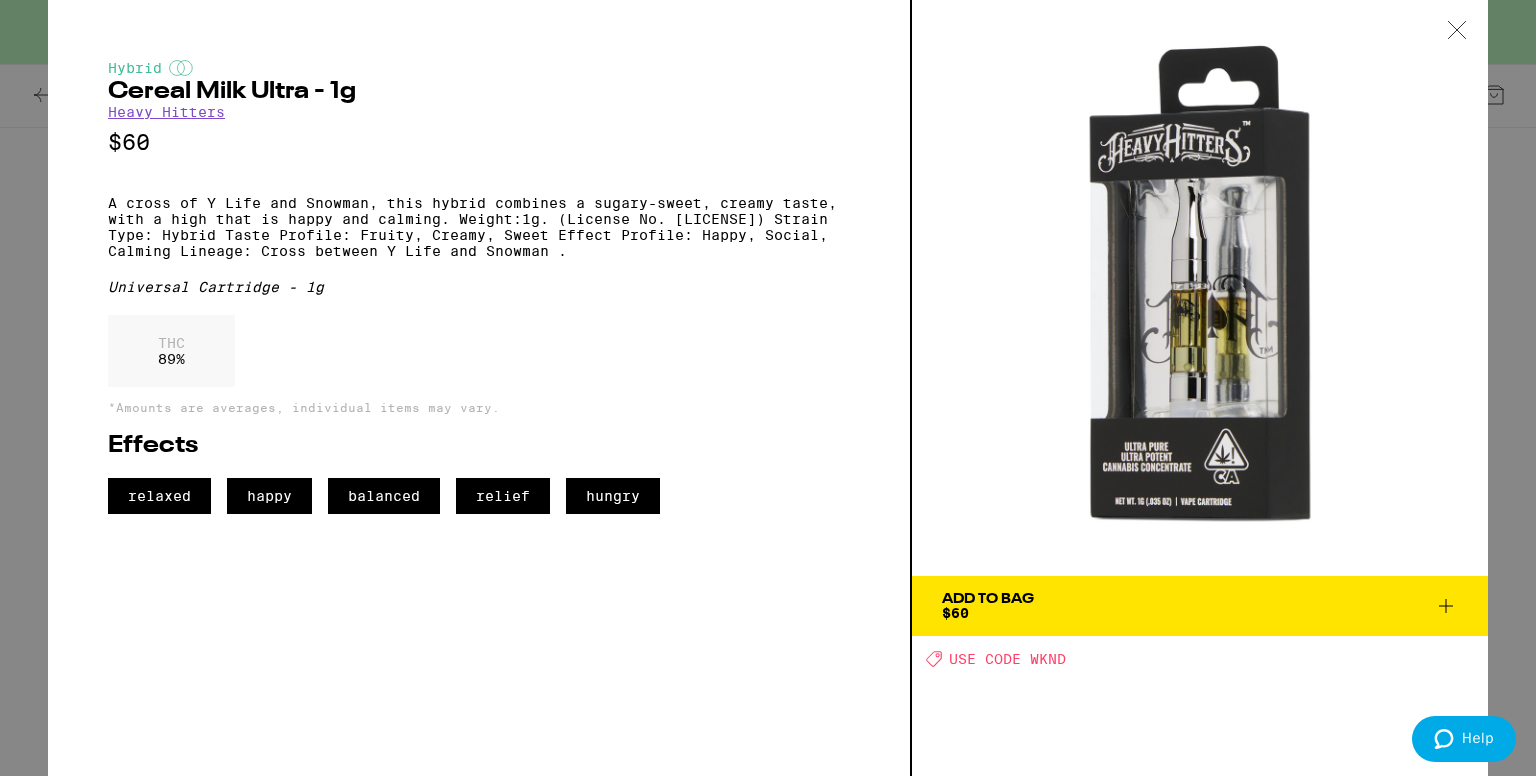 click on "Heavy Hitters" at bounding box center [166, 112] 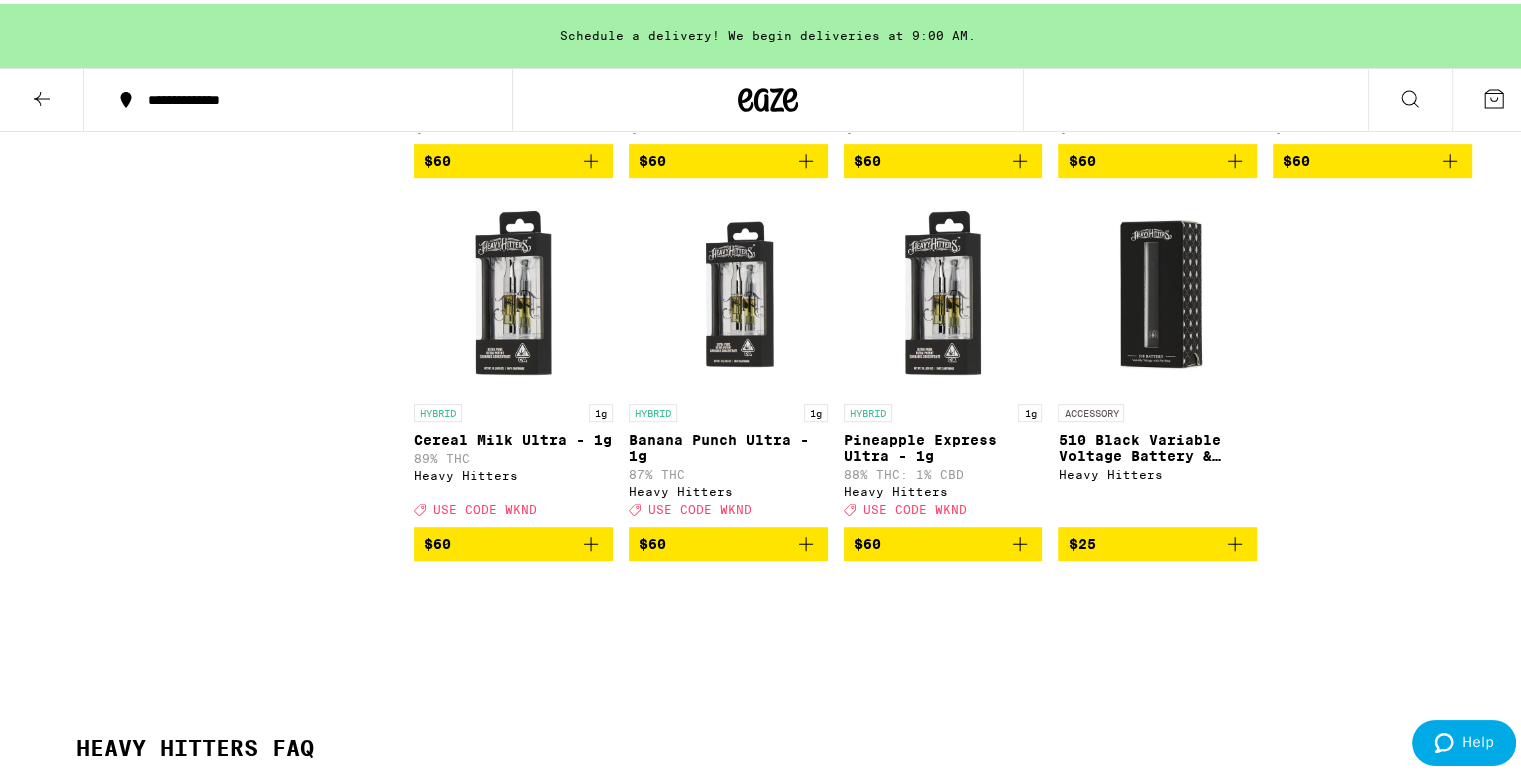 scroll, scrollTop: 900, scrollLeft: 0, axis: vertical 